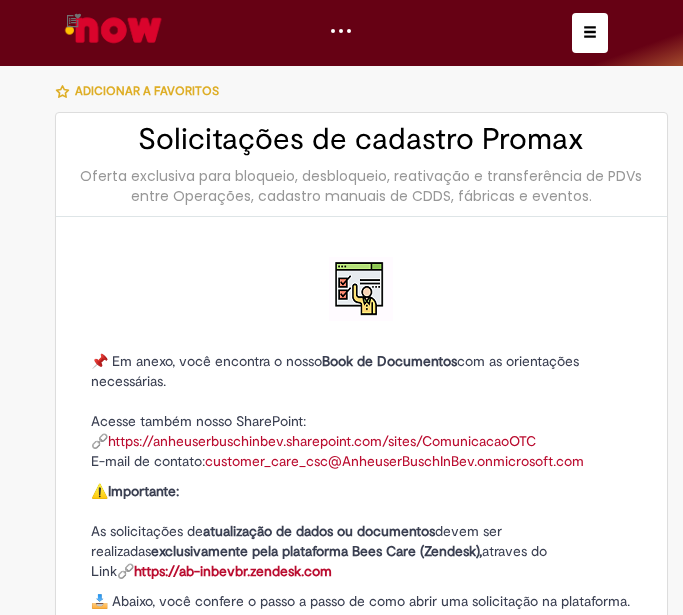 type on "********" 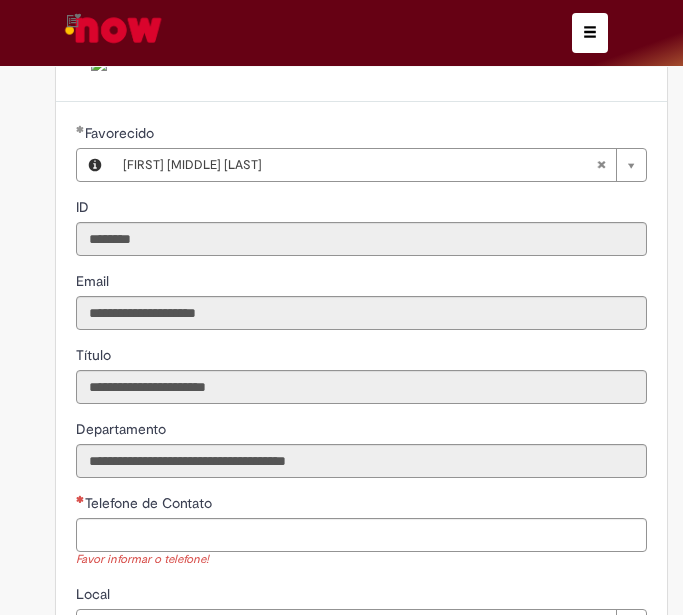 scroll, scrollTop: 800, scrollLeft: 0, axis: vertical 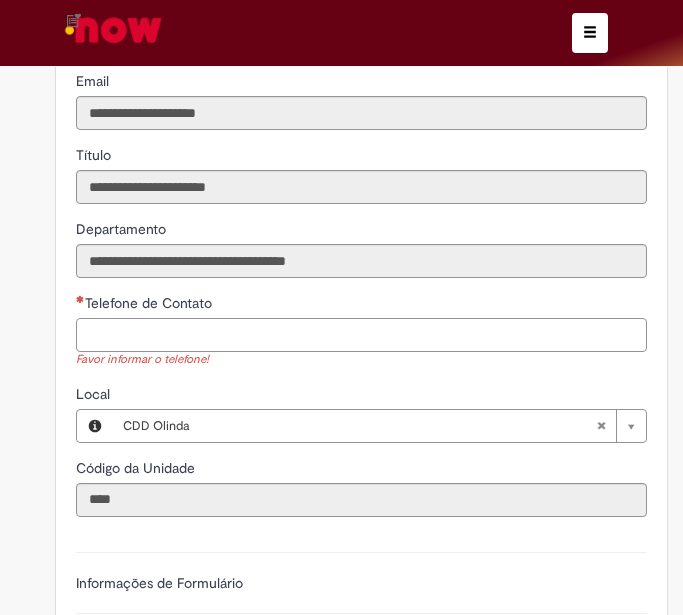 click on "Telefone de Contato" at bounding box center (361, 335) 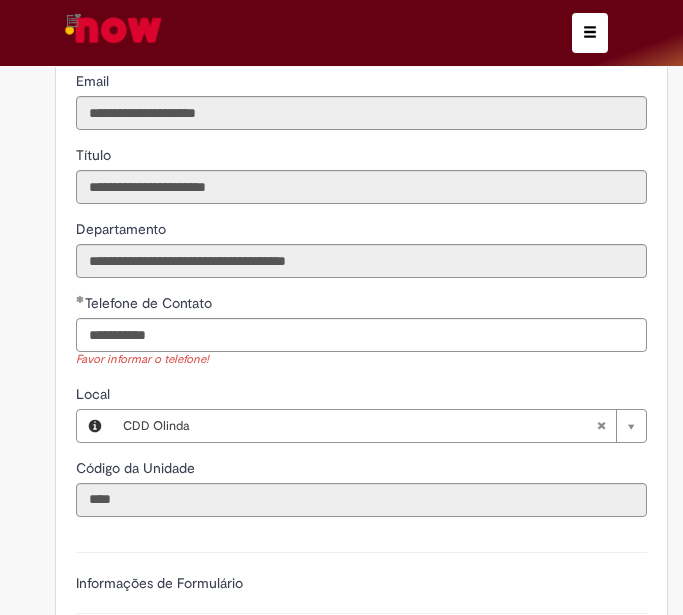 type on "**********" 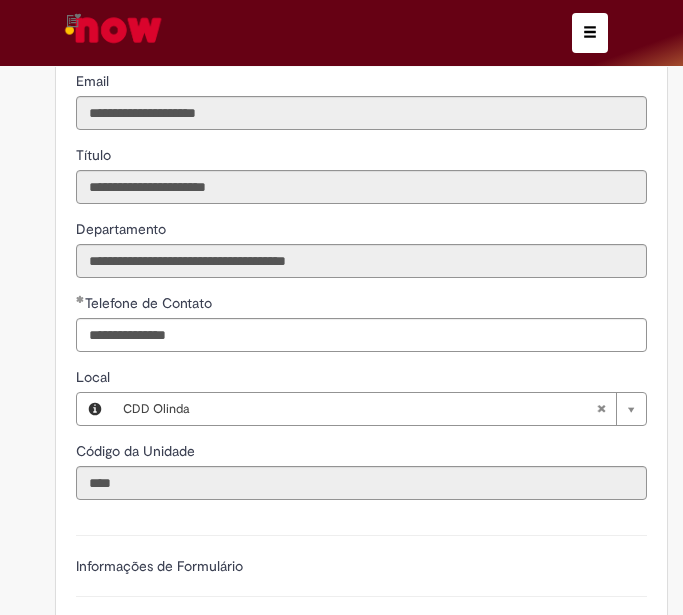 click on "**********" at bounding box center [361, 359] 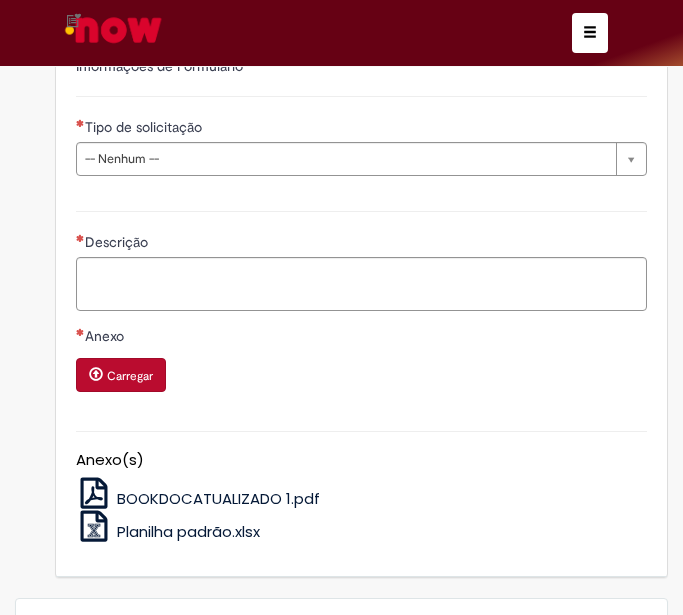scroll, scrollTop: 1100, scrollLeft: 0, axis: vertical 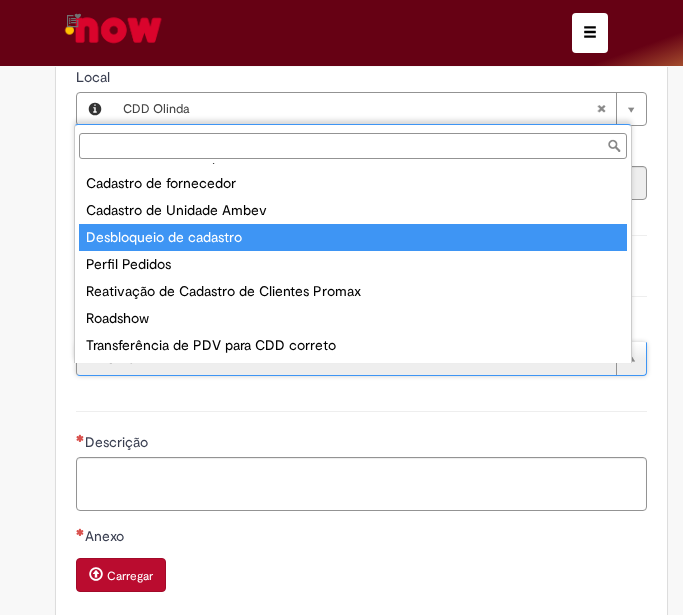 type on "**********" 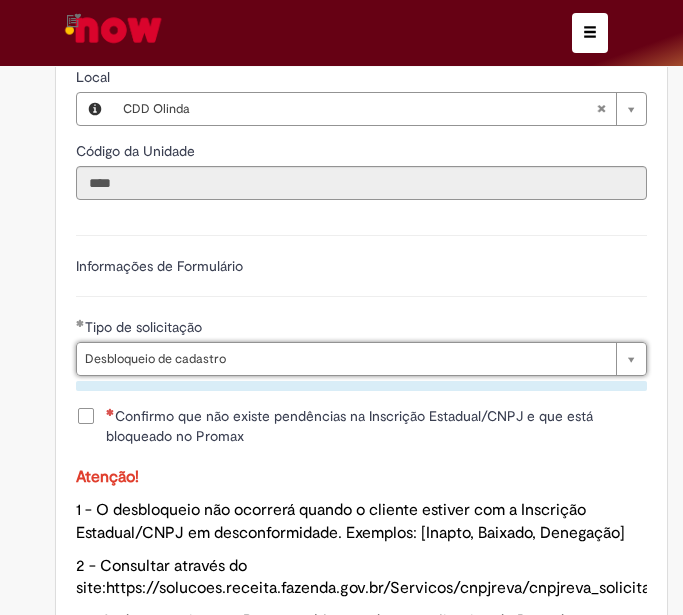 scroll, scrollTop: 1400, scrollLeft: 0, axis: vertical 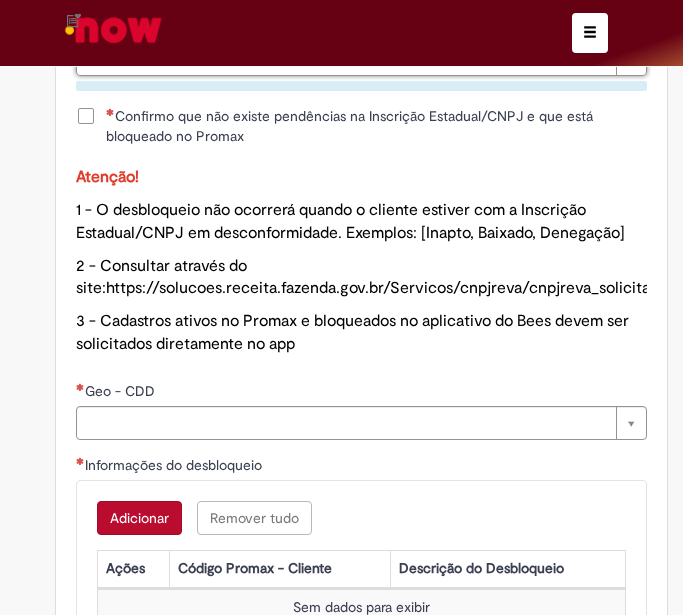 click on "Confirmo que não existe pendências na Inscrição Estadual/CNPJ e que está bloqueado no Promax" at bounding box center [376, 126] 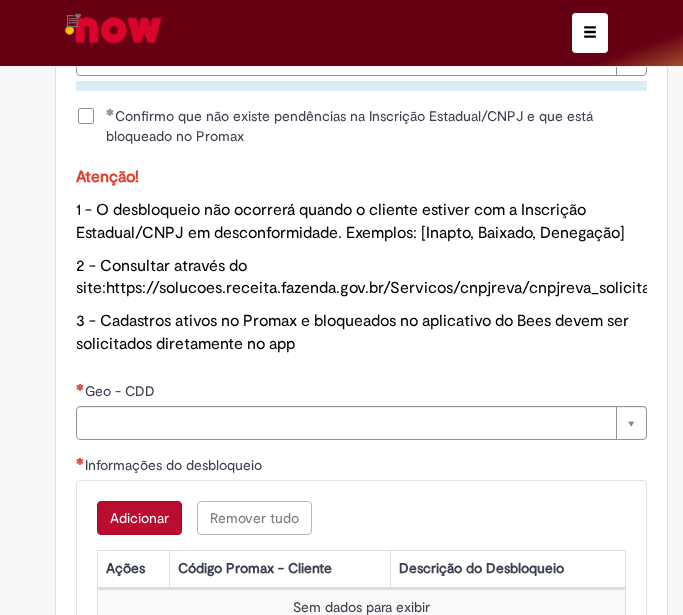scroll, scrollTop: 1600, scrollLeft: 0, axis: vertical 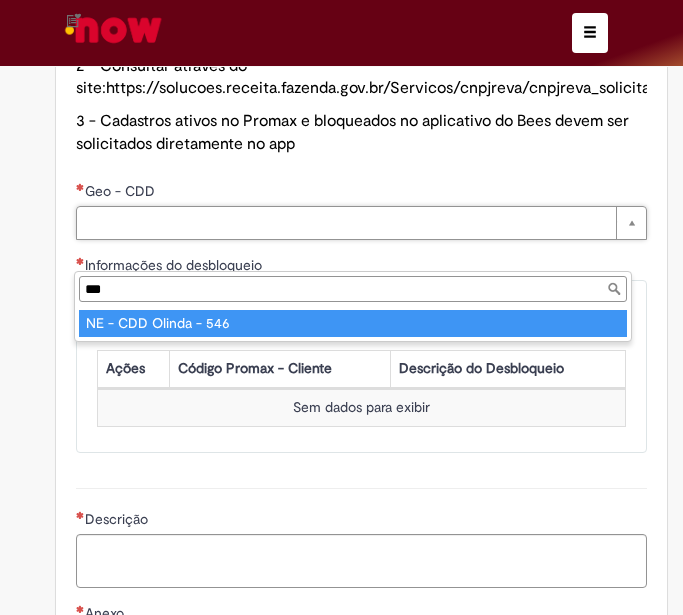 type on "***" 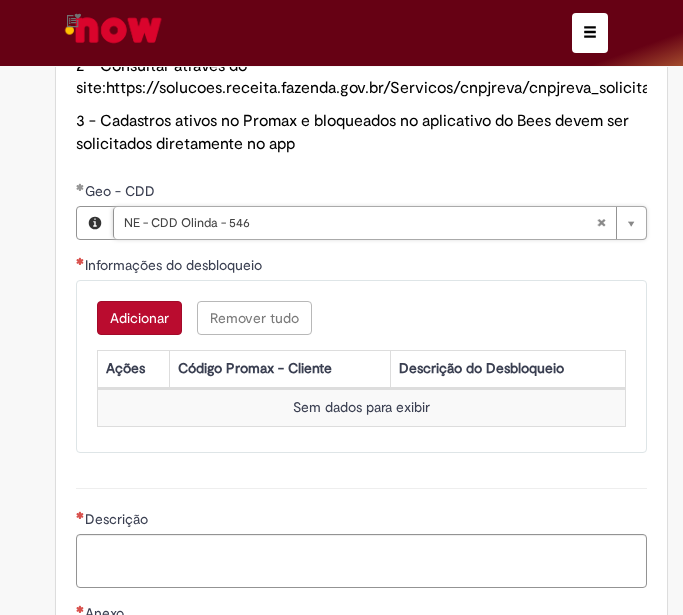 scroll, scrollTop: 1700, scrollLeft: 0, axis: vertical 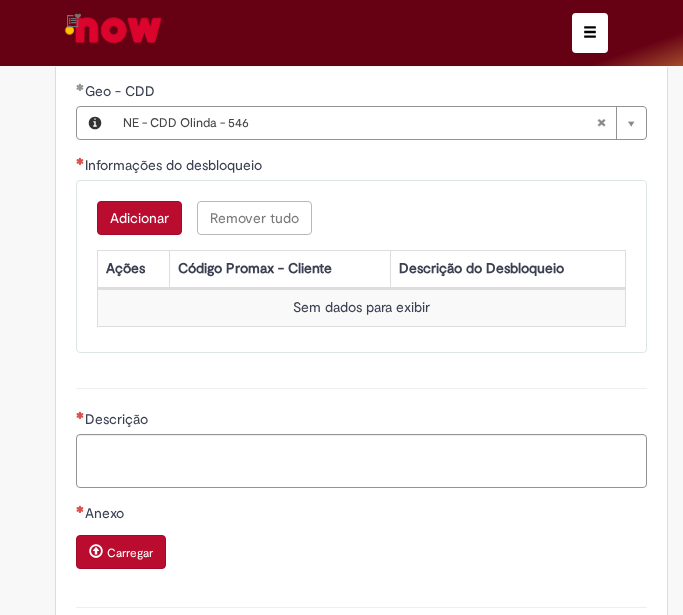 click on "Adicionar" at bounding box center [139, 218] 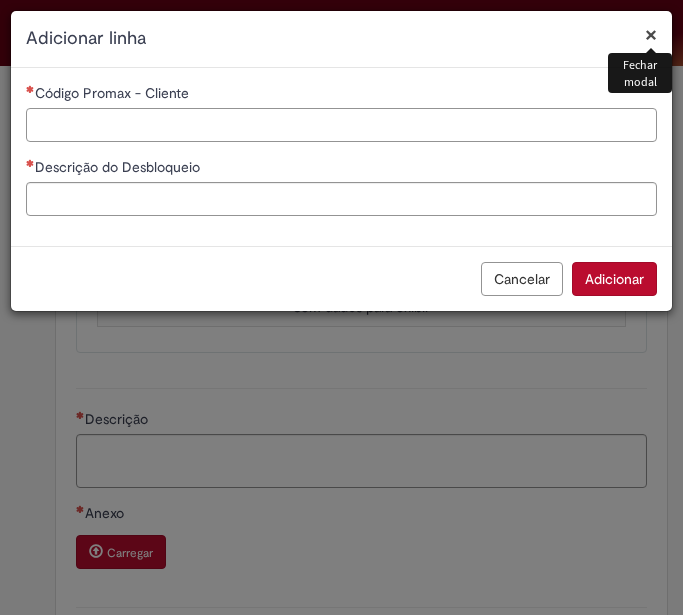 click on "Código Promax - Cliente" at bounding box center [341, 125] 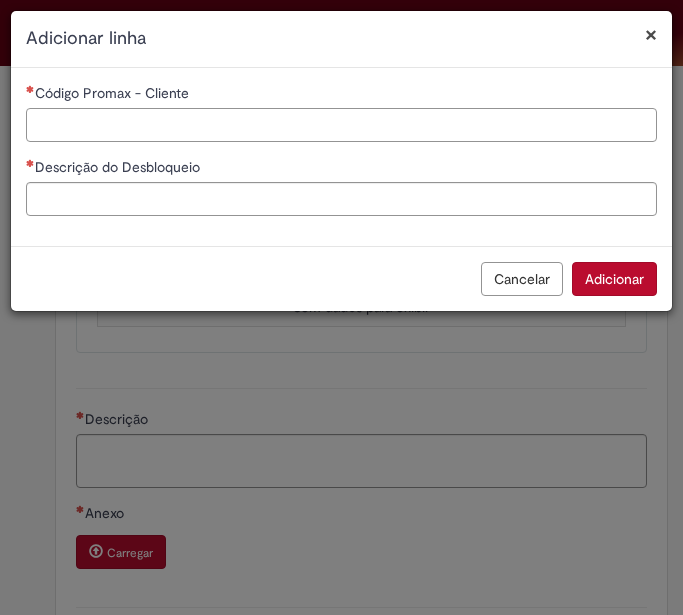 paste on "*****" 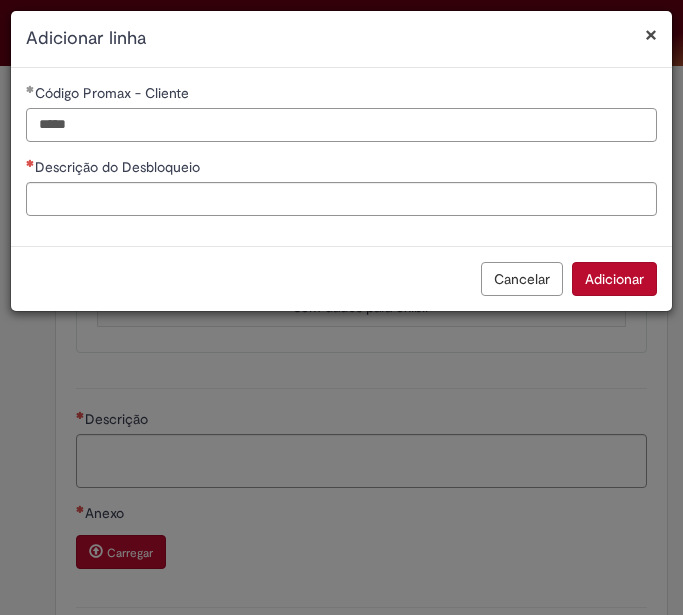 type on "*****" 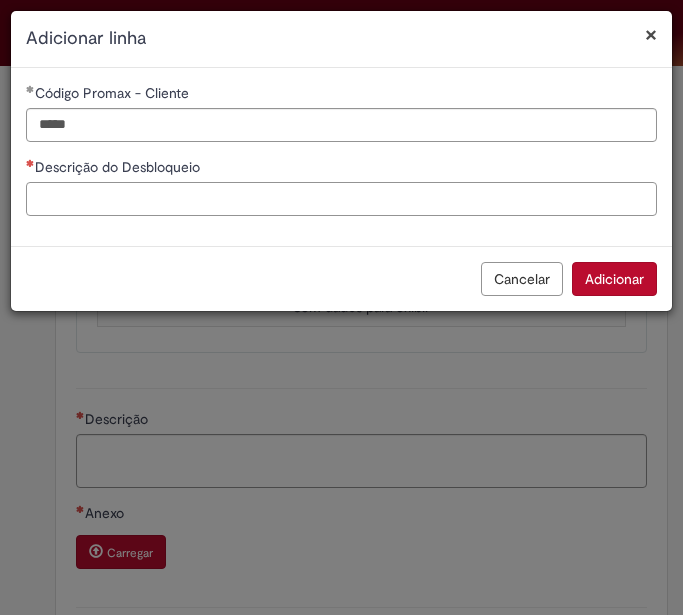 click on "Descrição do Desbloqueio" at bounding box center (341, 199) 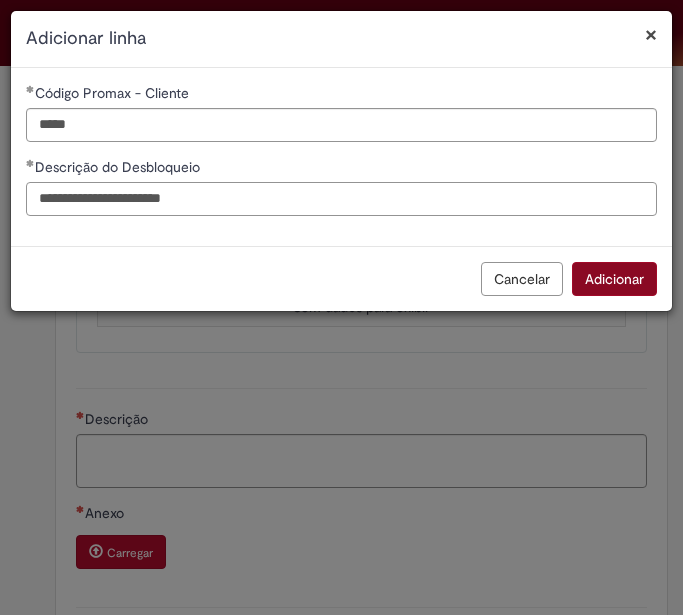 type on "**********" 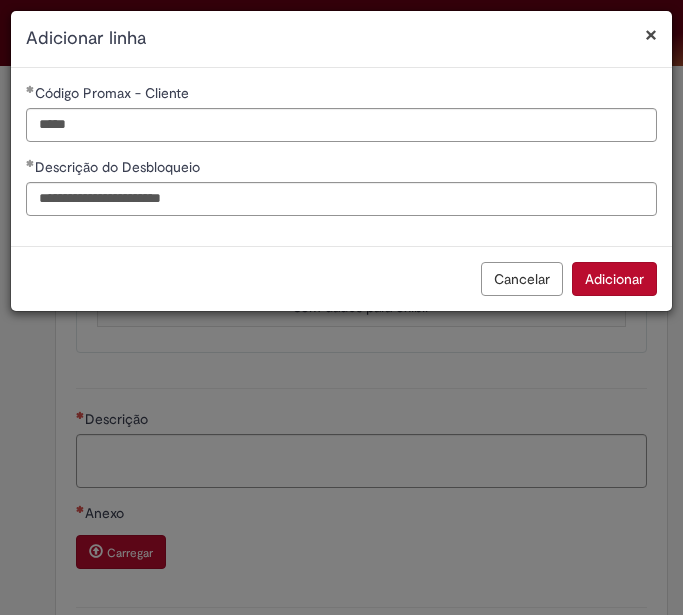 click on "Adicionar" at bounding box center (614, 279) 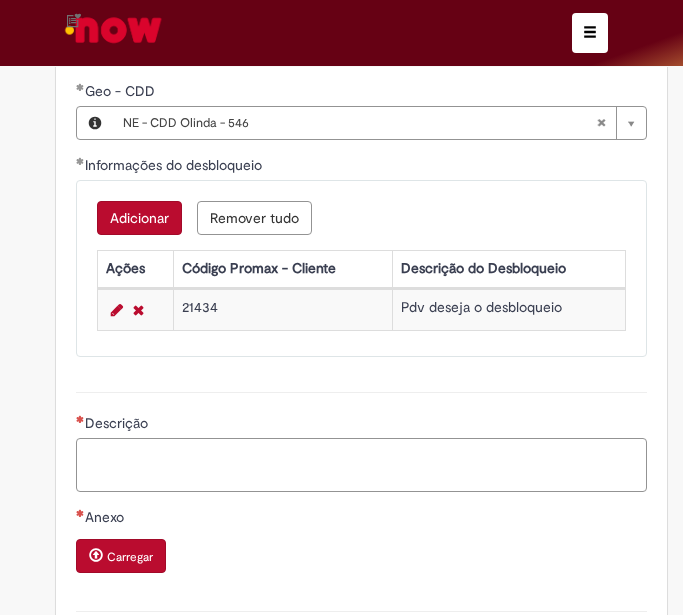 click on "Descrição" at bounding box center (361, 465) 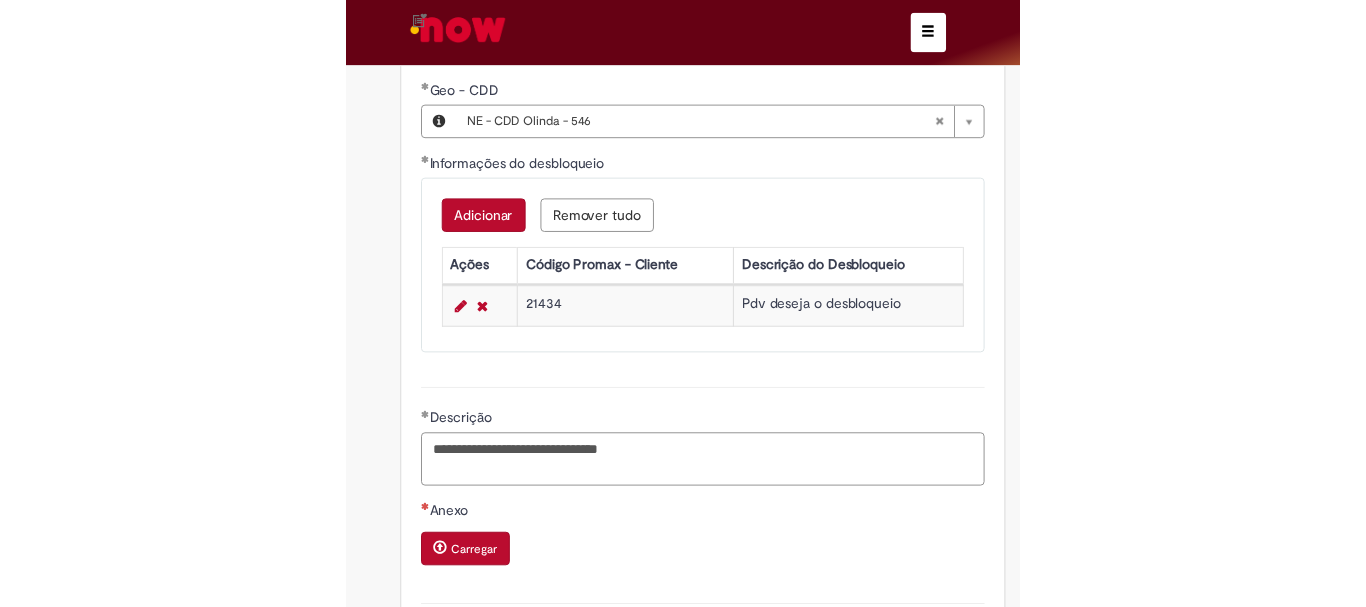 scroll, scrollTop: 1900, scrollLeft: 0, axis: vertical 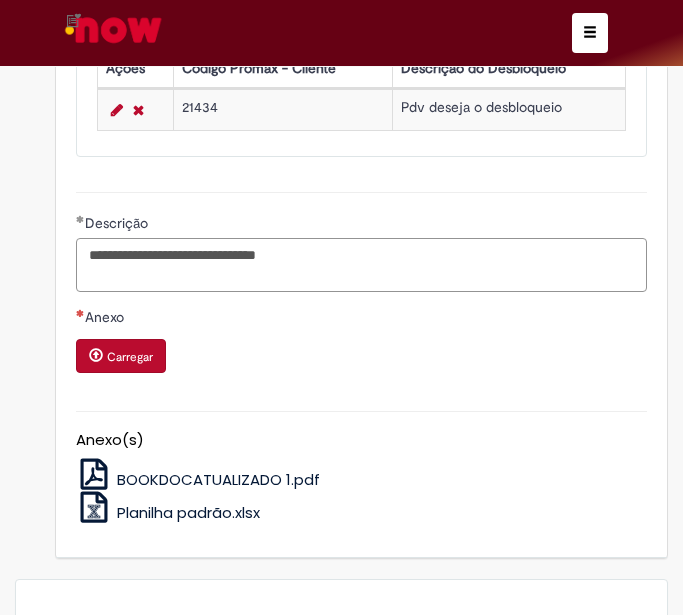 type on "**********" 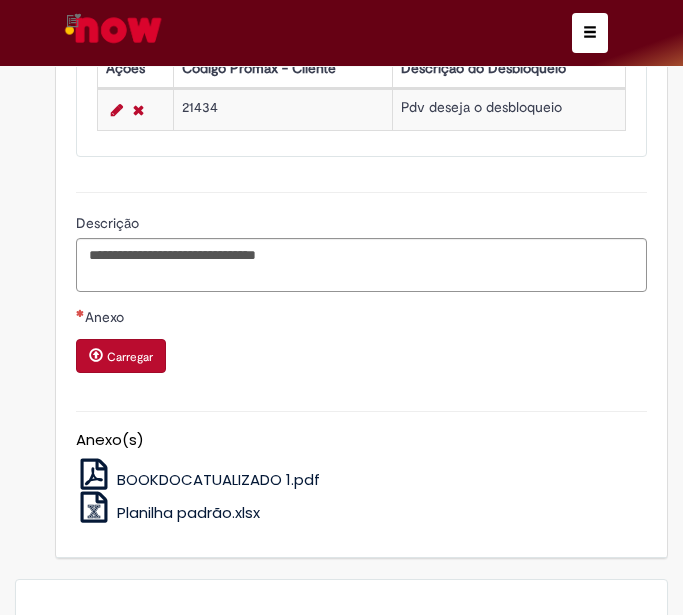 click on "Carregar" at bounding box center [130, 357] 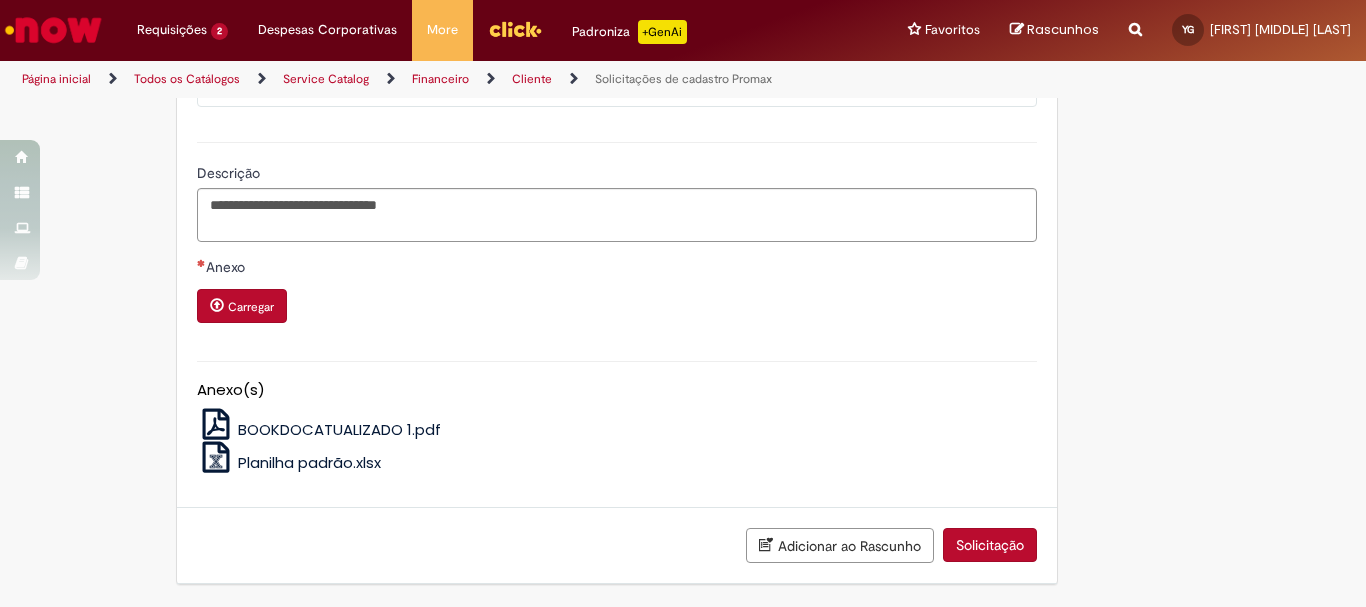 scroll, scrollTop: 1535, scrollLeft: 0, axis: vertical 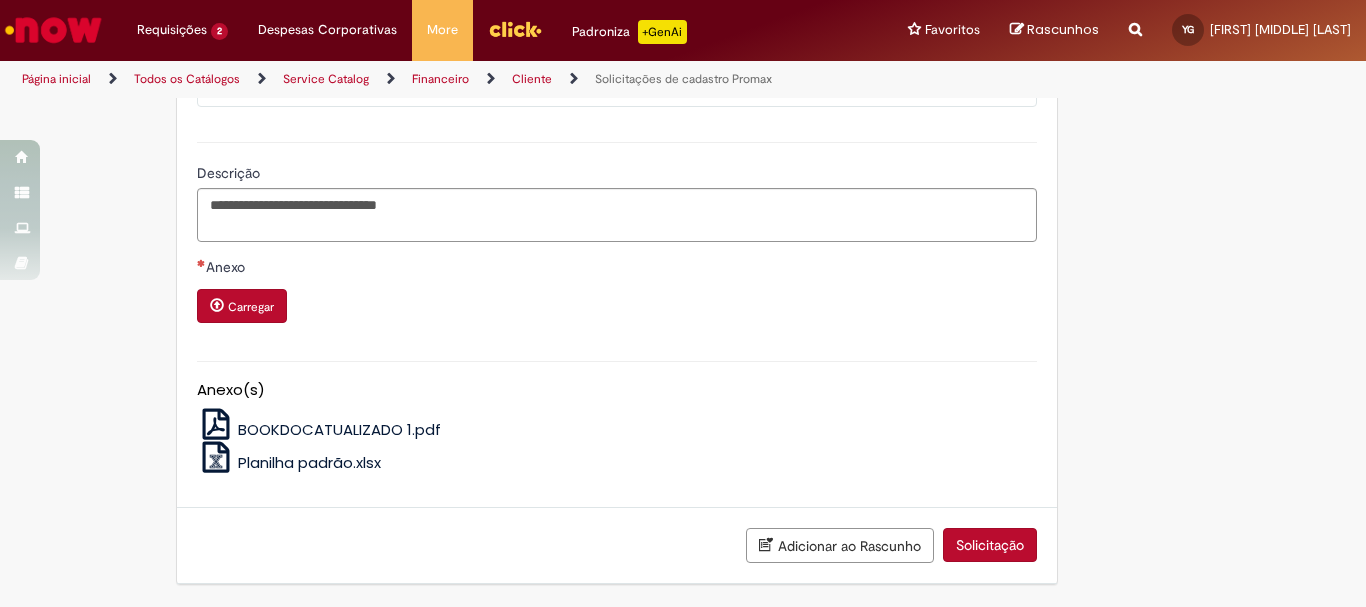 click on "Solicitação" at bounding box center (990, 545) 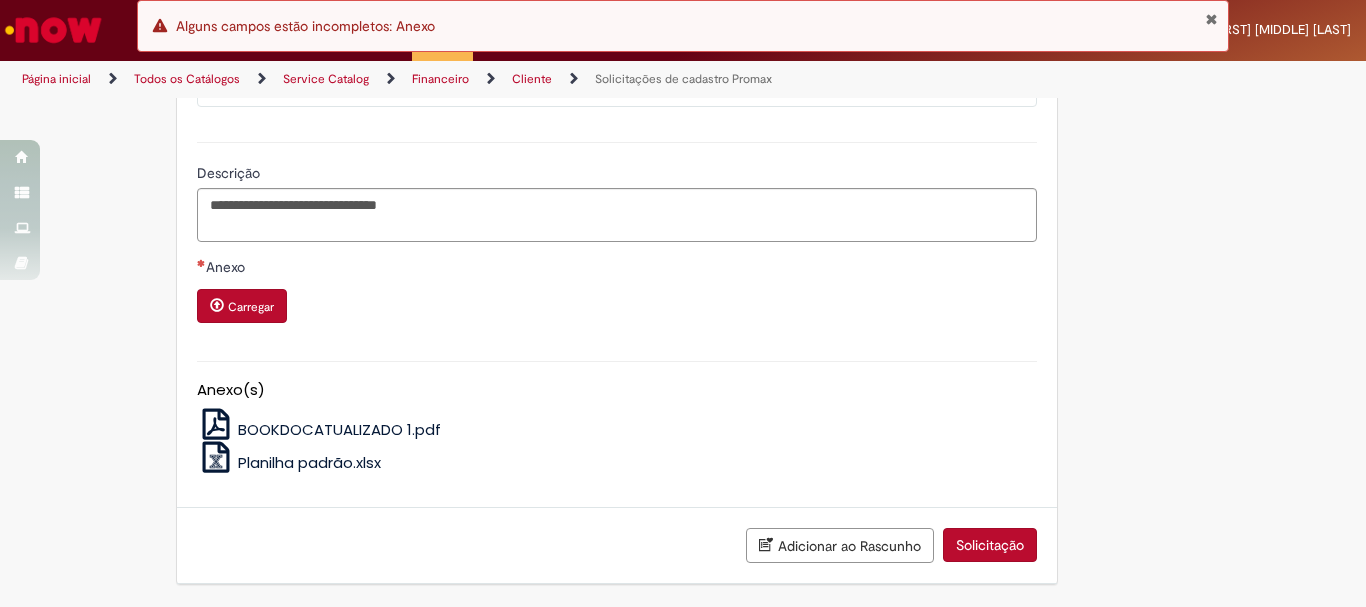 click on "Carregar" at bounding box center (251, 307) 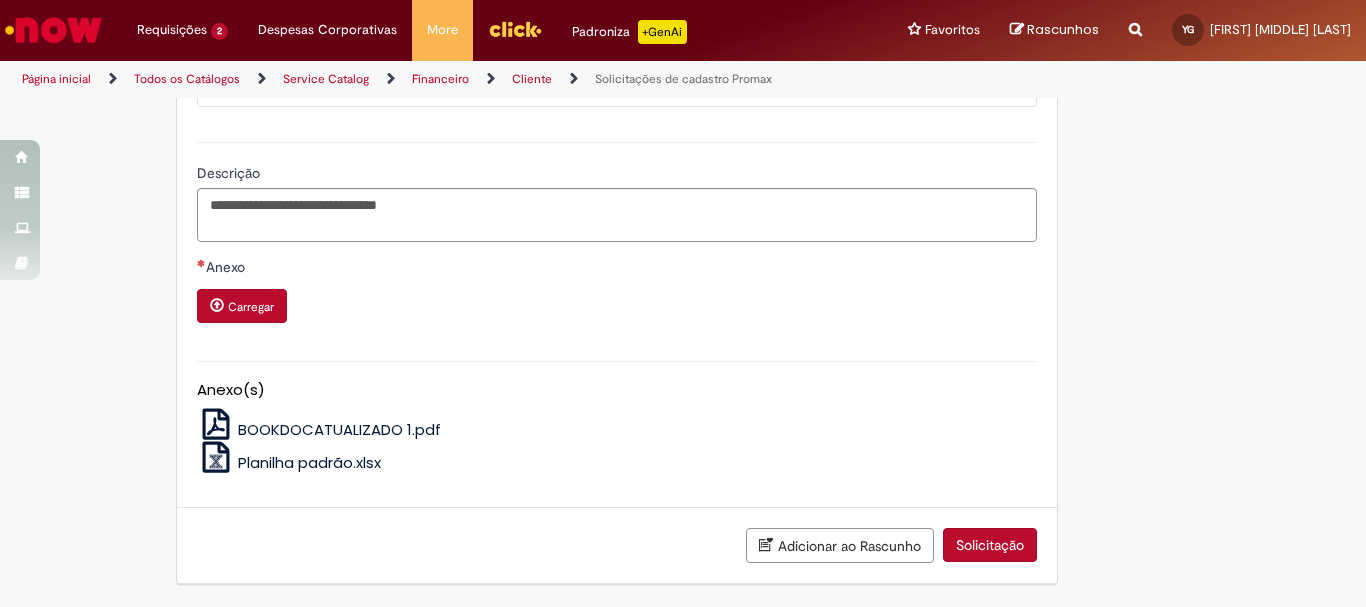 click on "Carregar" at bounding box center [251, 307] 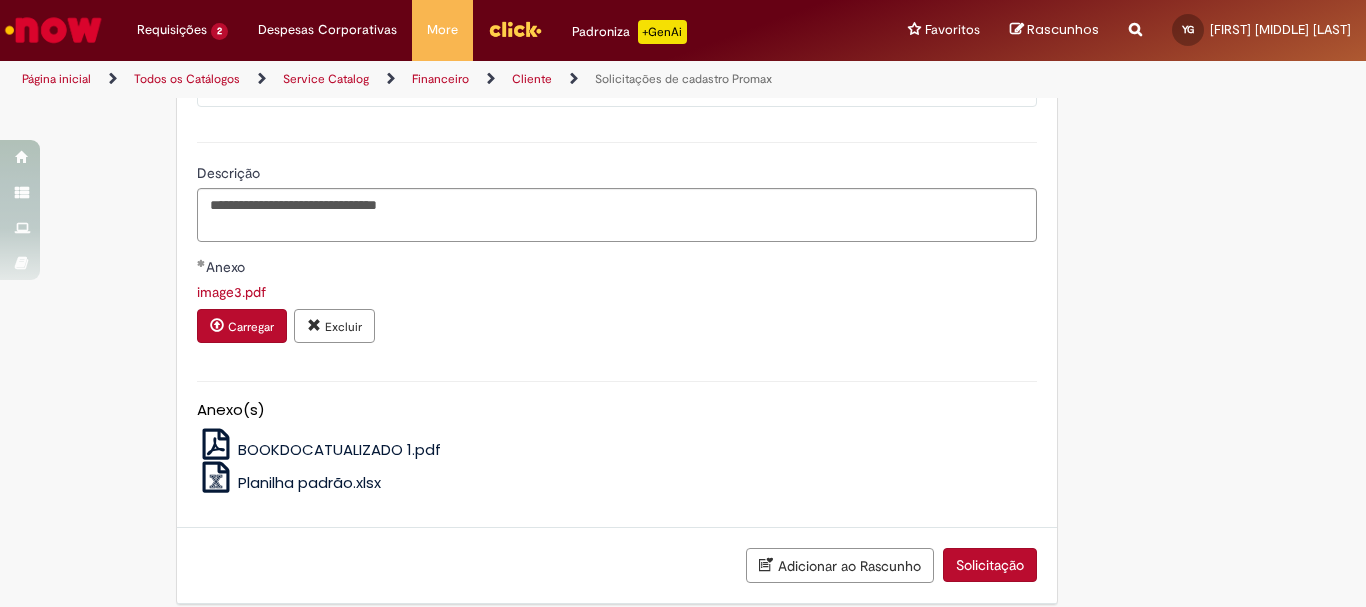 click on "Solicitação" at bounding box center (990, 565) 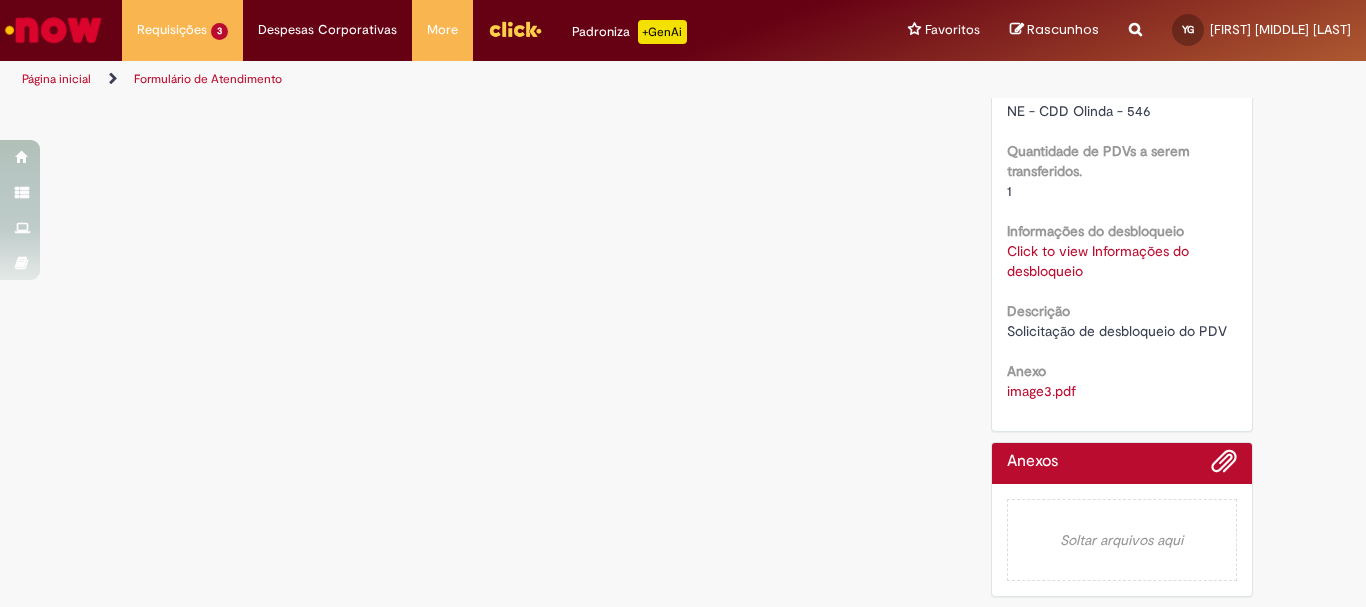 scroll, scrollTop: 0, scrollLeft: 0, axis: both 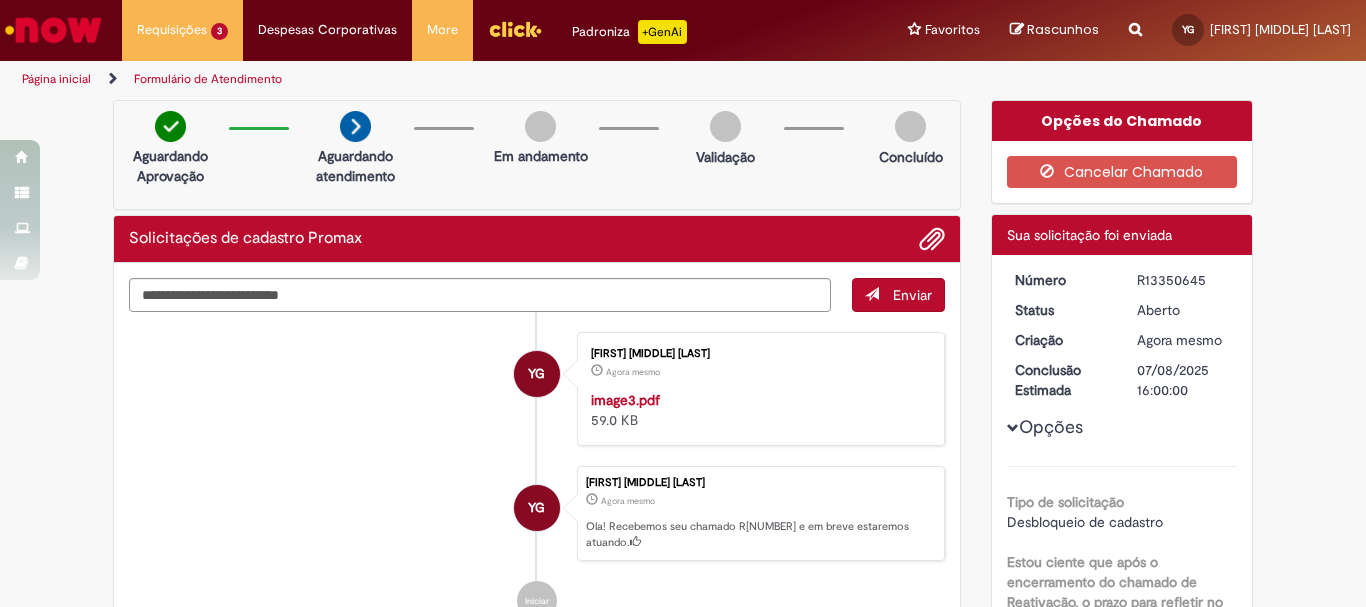 drag, startPoint x: 1131, startPoint y: 275, endPoint x: 1194, endPoint y: 284, distance: 63.63961 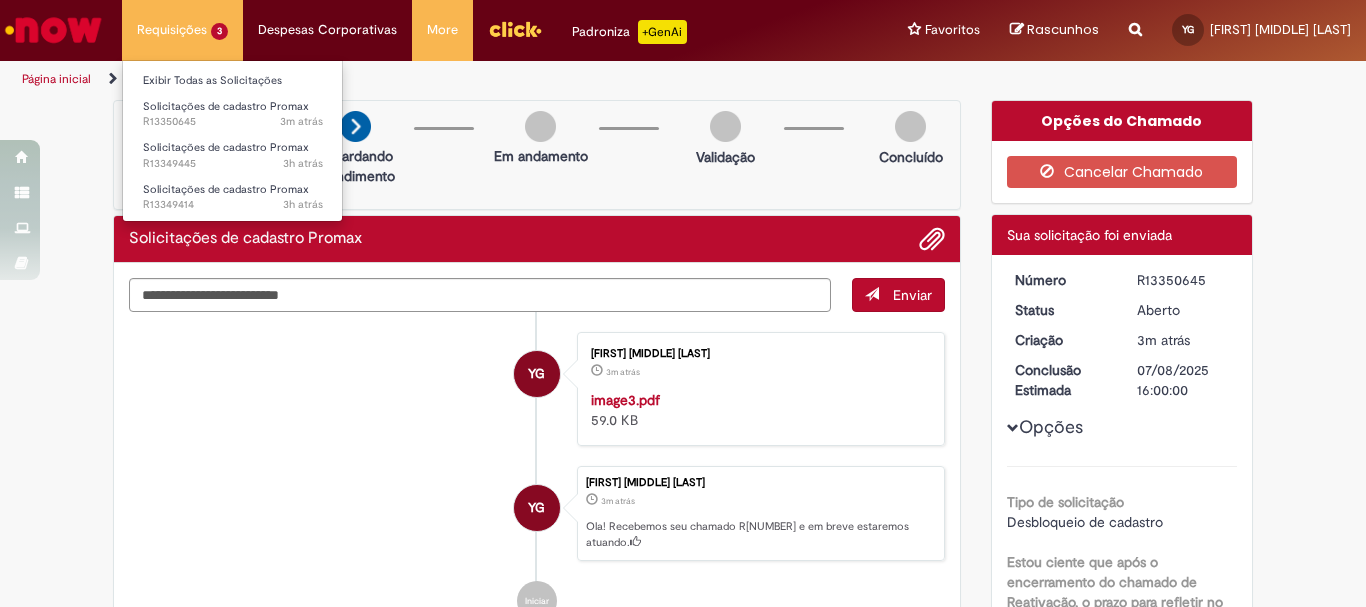 click on "Requisições   3
Exibir Todas as Solicitações
Solicitações de cadastro Promax
3m atrás 3 minutos atrás  R[NUMBER]
Solicitações de cadastro Promax
3h atrás 3 horas atrás  R[NUMBER]
Solicitações de cadastro Promax
3h atrás 3 horas atrás  R[NUMBER]" at bounding box center (182, 30) 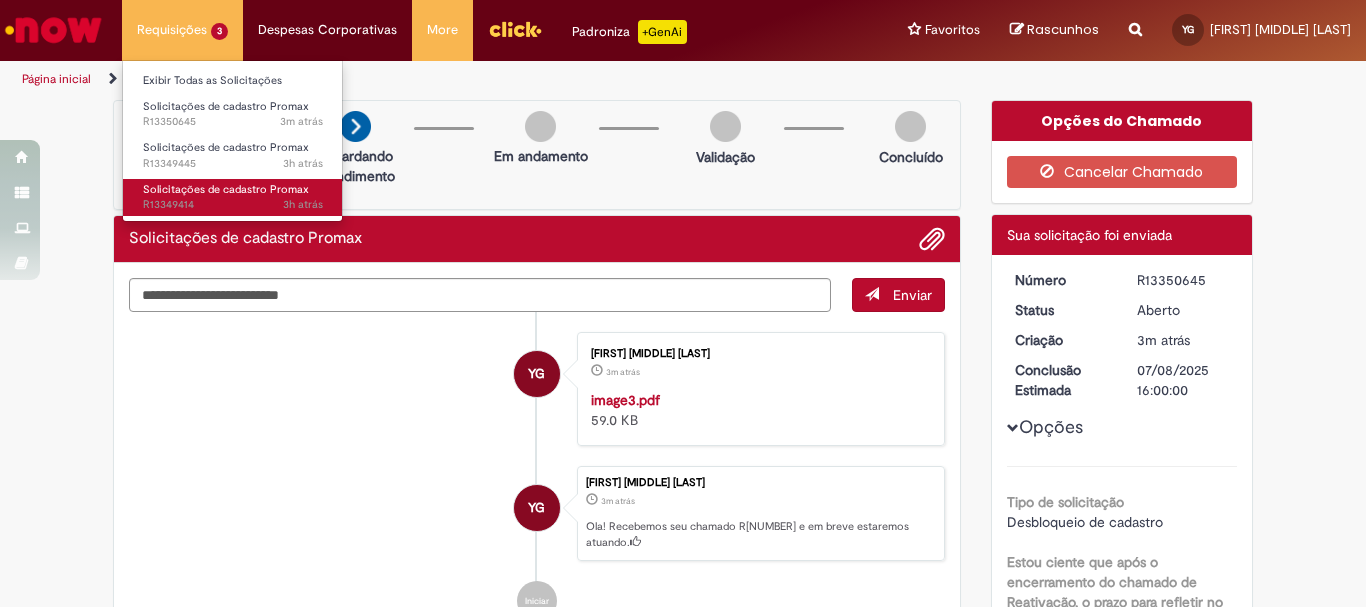 click on "Solicitações de cadastro Promax
3h atrás 3 horas atrás  R[NUMBER]" at bounding box center [233, 197] 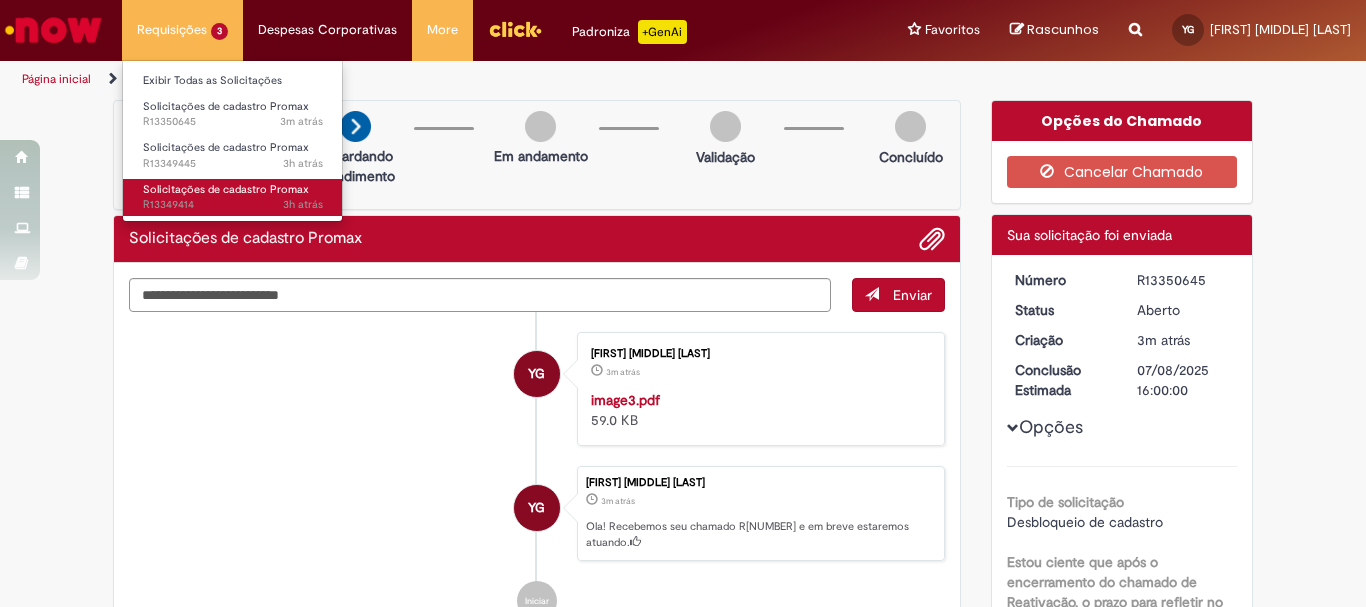 click on "Solicitações de cadastro Promax" at bounding box center (226, 189) 